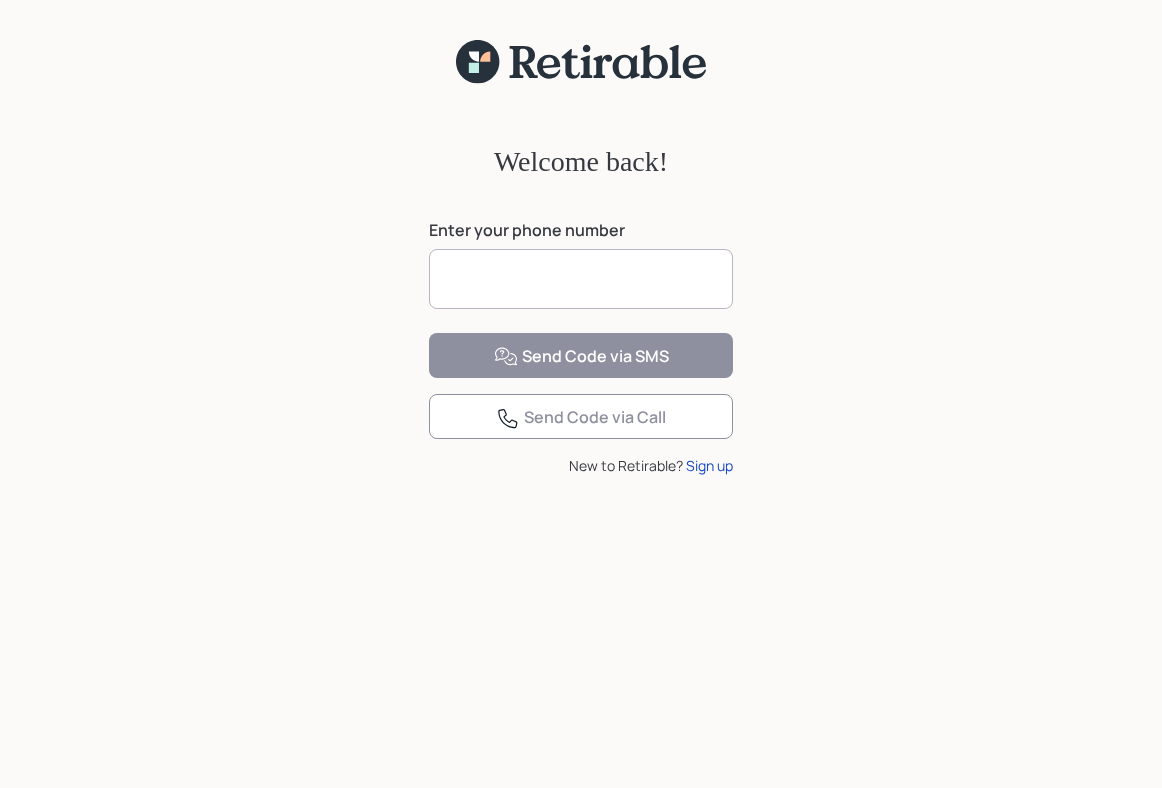 scroll, scrollTop: 0, scrollLeft: 0, axis: both 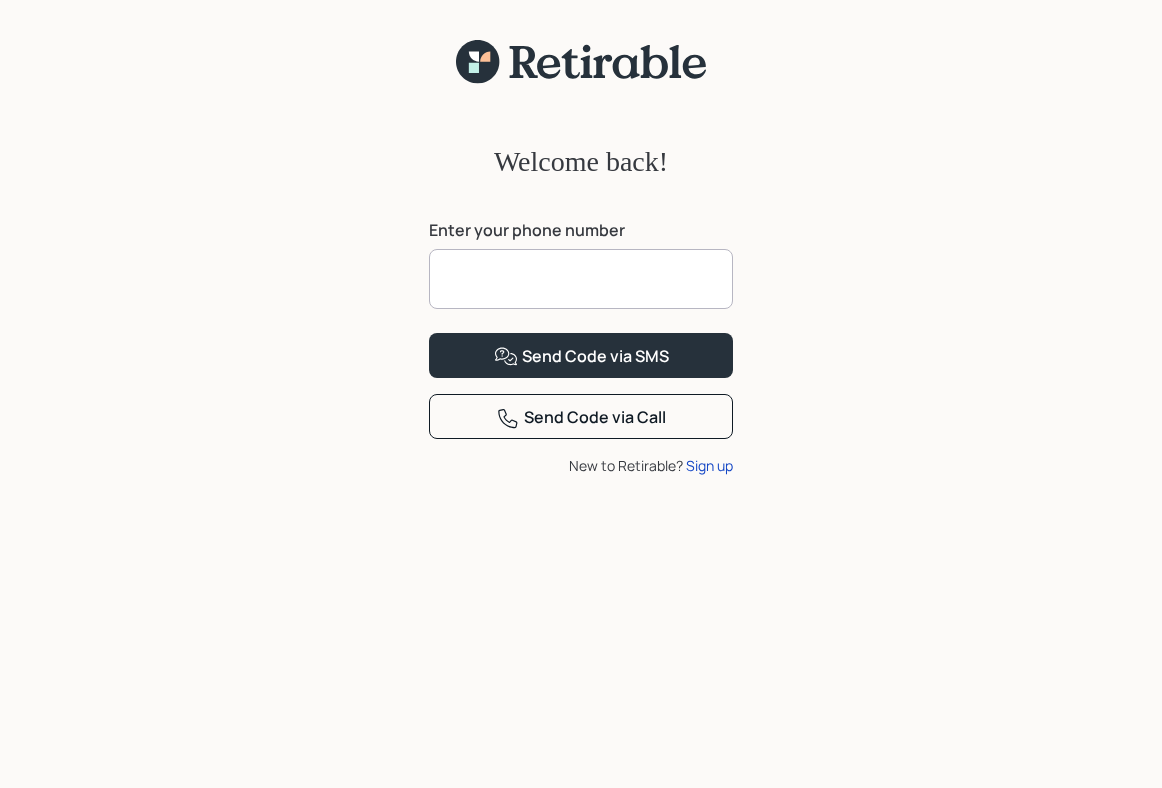 click at bounding box center [581, 279] 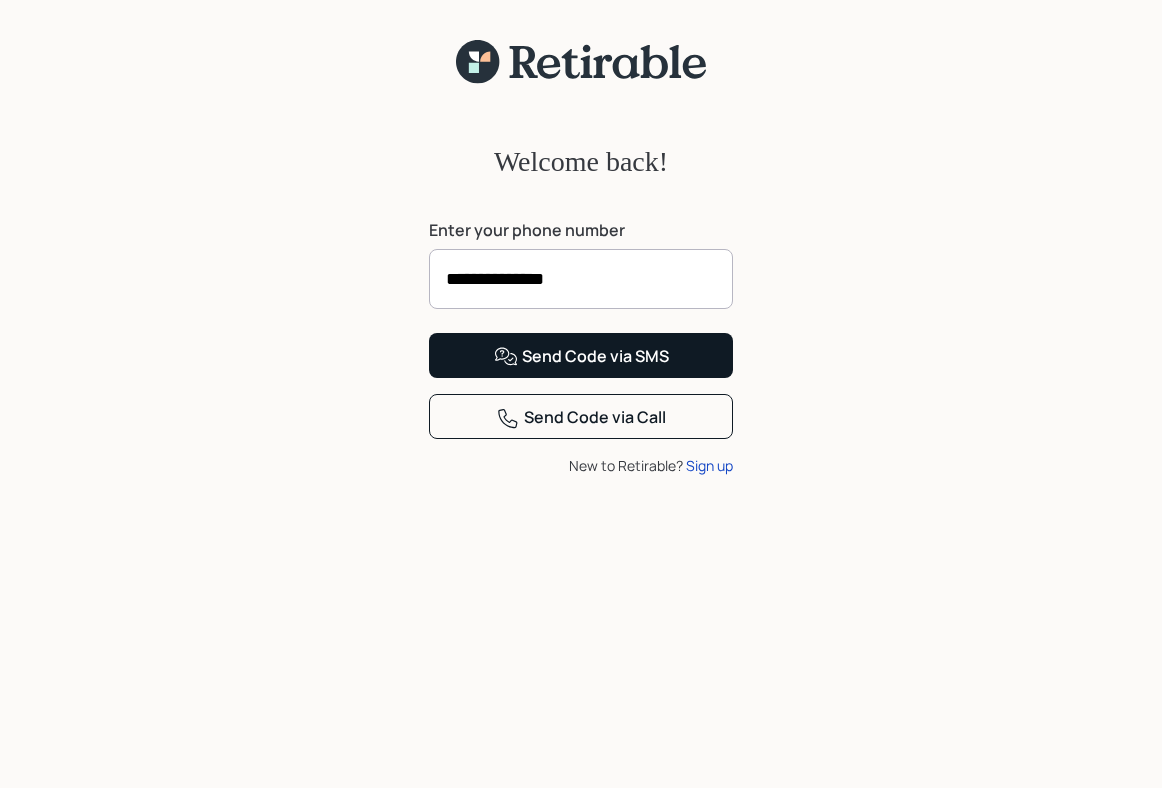 type on "**********" 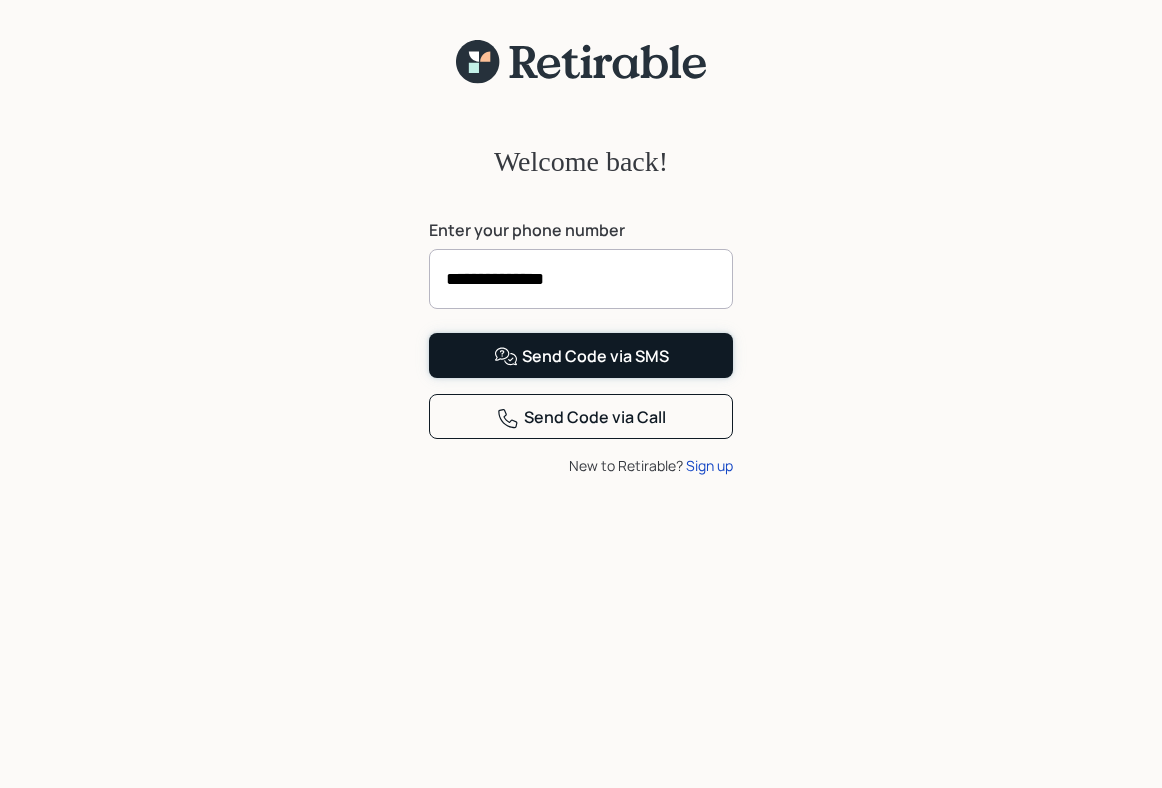 click on "Send Code via SMS" at bounding box center [581, 355] 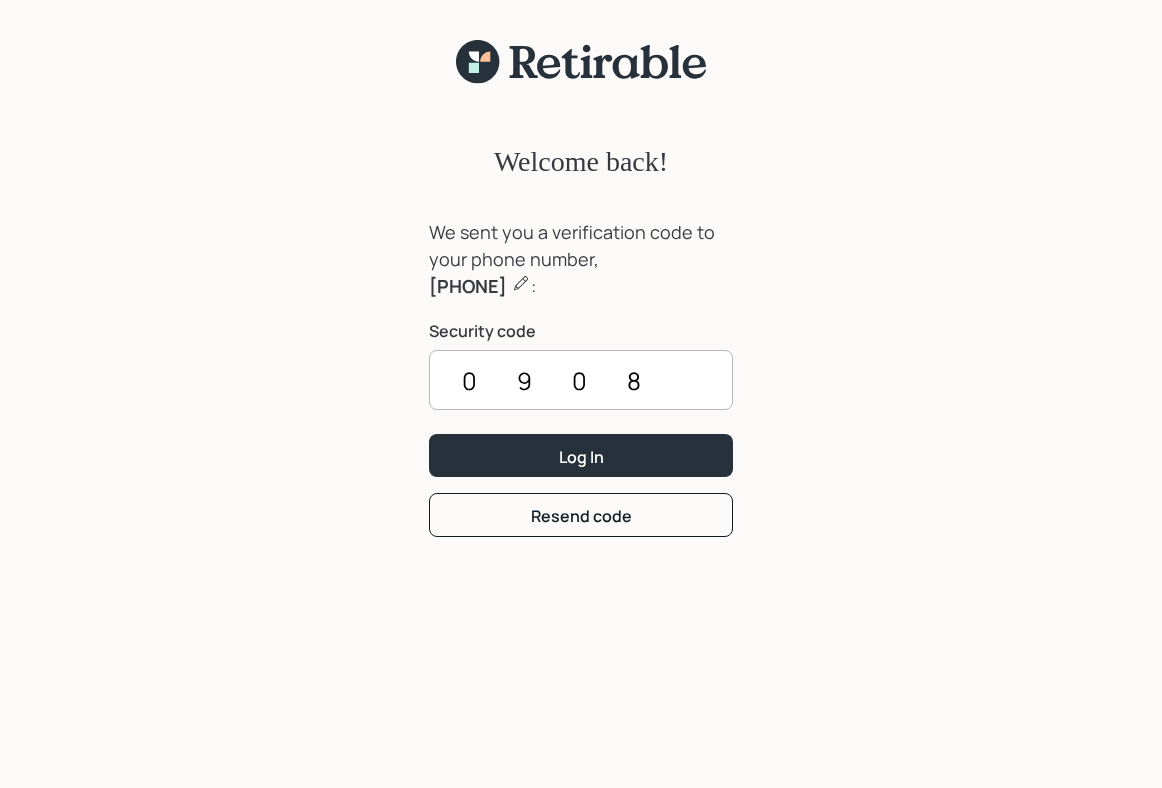 type on "0908" 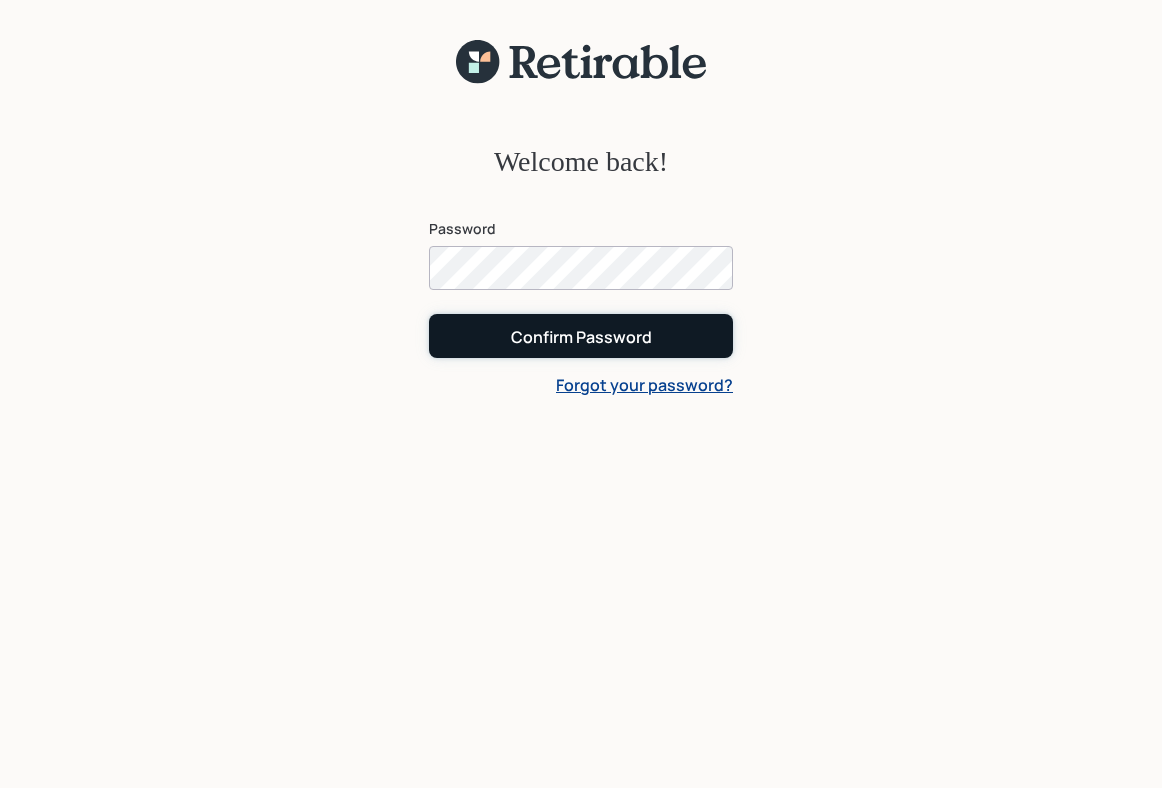 click on "Confirm Password" at bounding box center [581, 335] 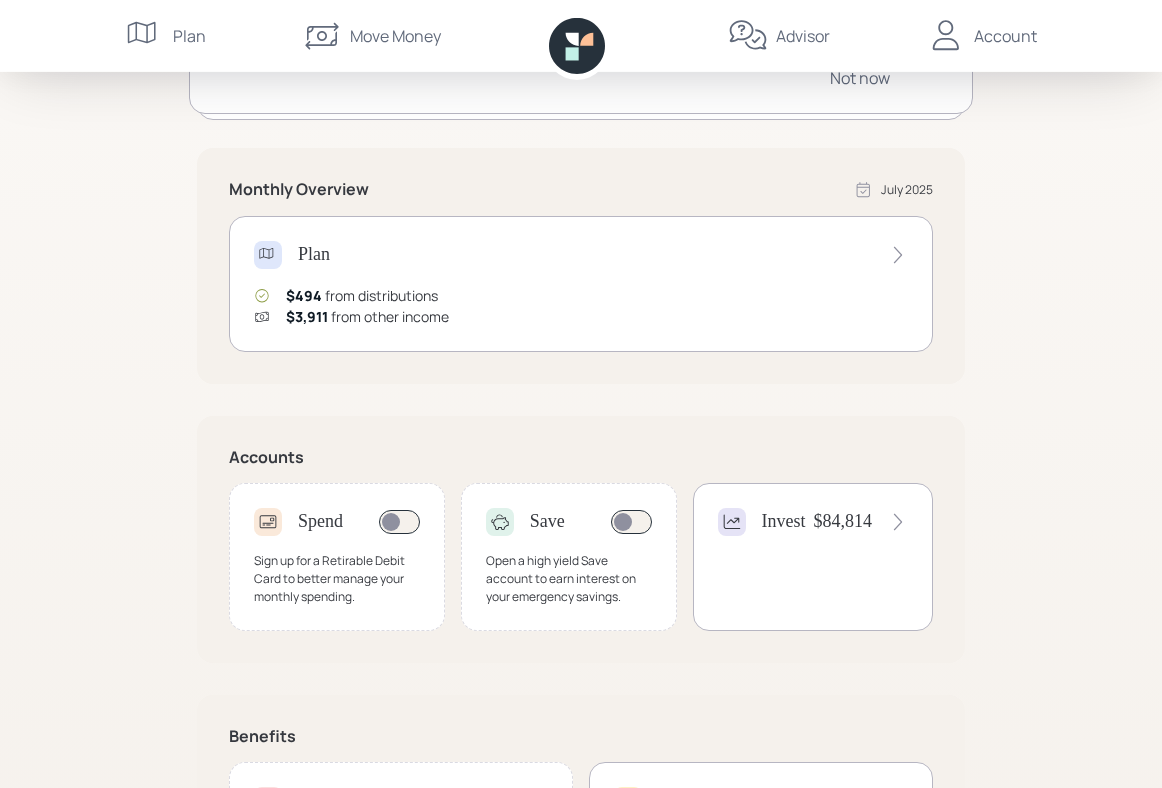 scroll, scrollTop: 368, scrollLeft: 0, axis: vertical 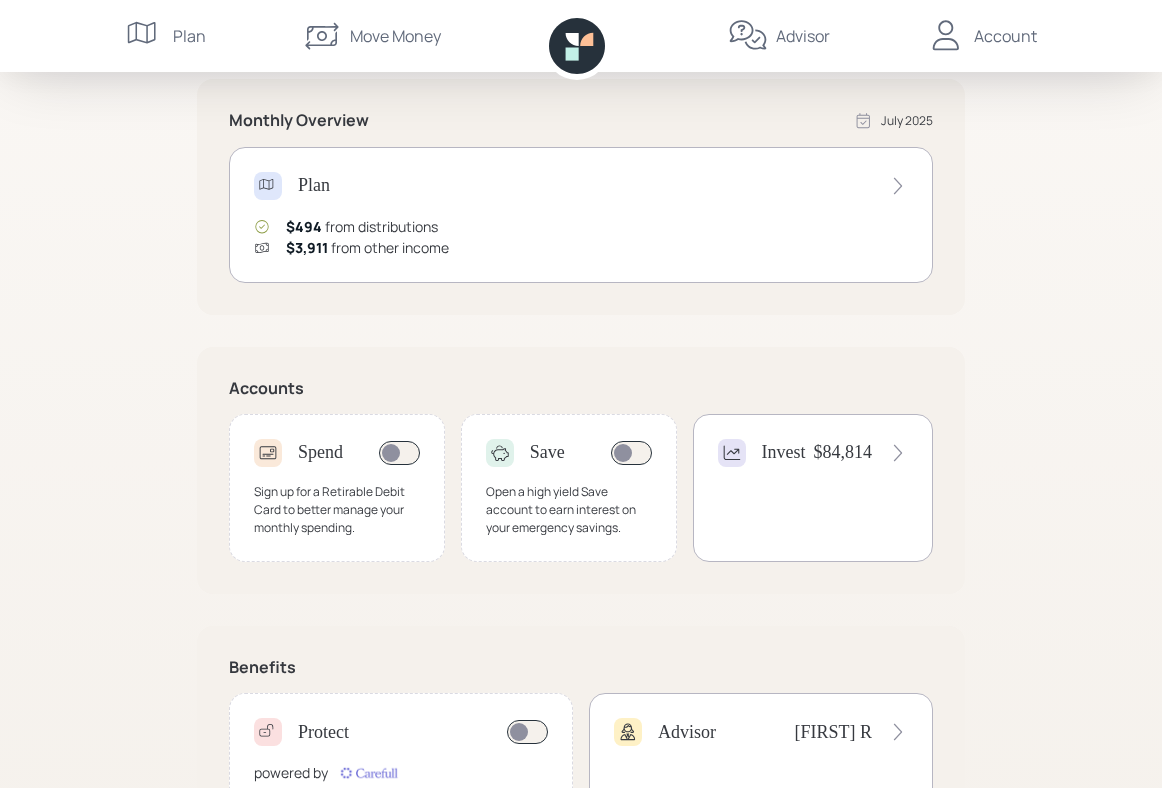 click on "$84,814" at bounding box center [898, 186] 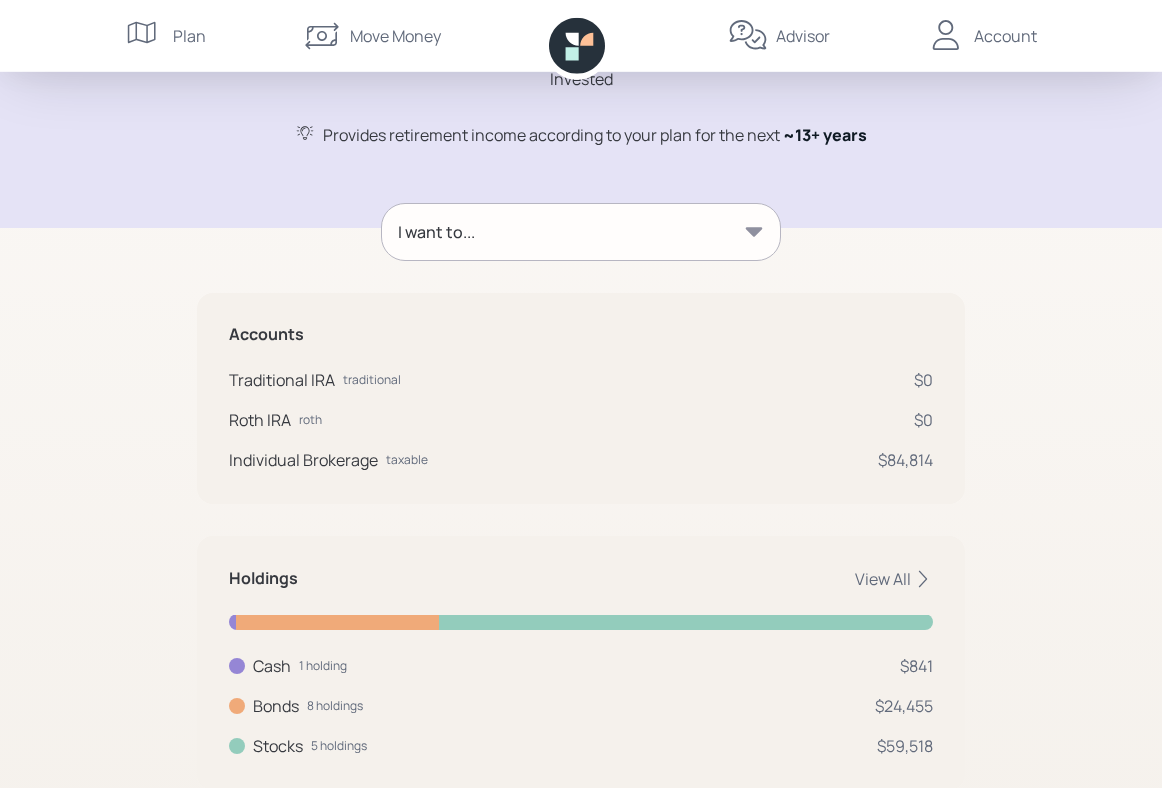 scroll, scrollTop: 0, scrollLeft: 0, axis: both 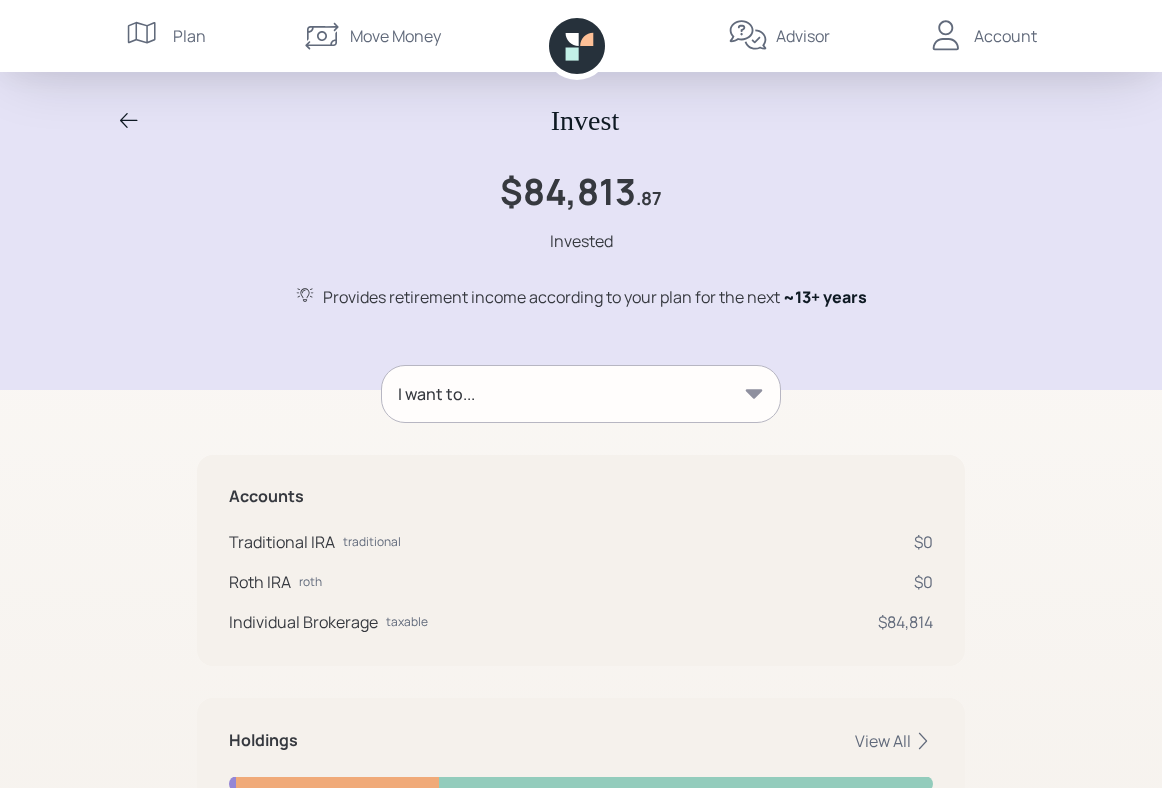 click on "Account" at bounding box center [1005, 36] 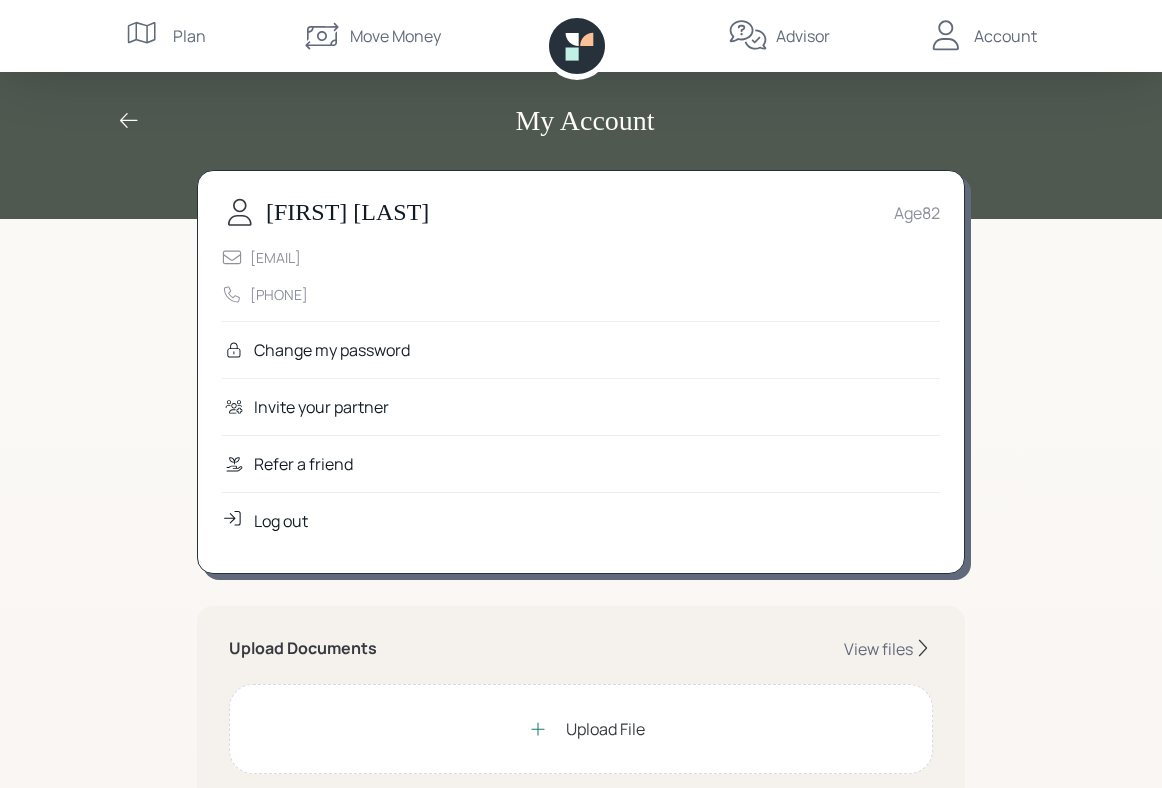 click on "Log out" at bounding box center [332, 350] 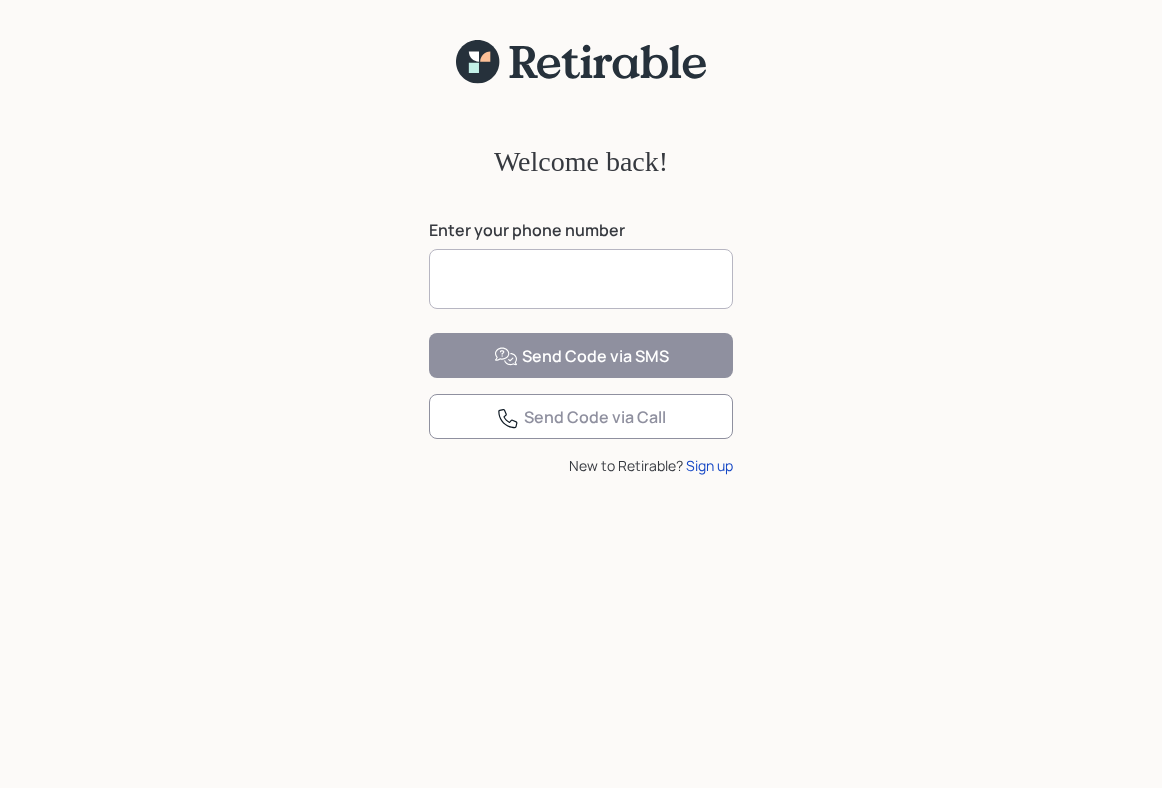 scroll, scrollTop: 0, scrollLeft: 0, axis: both 